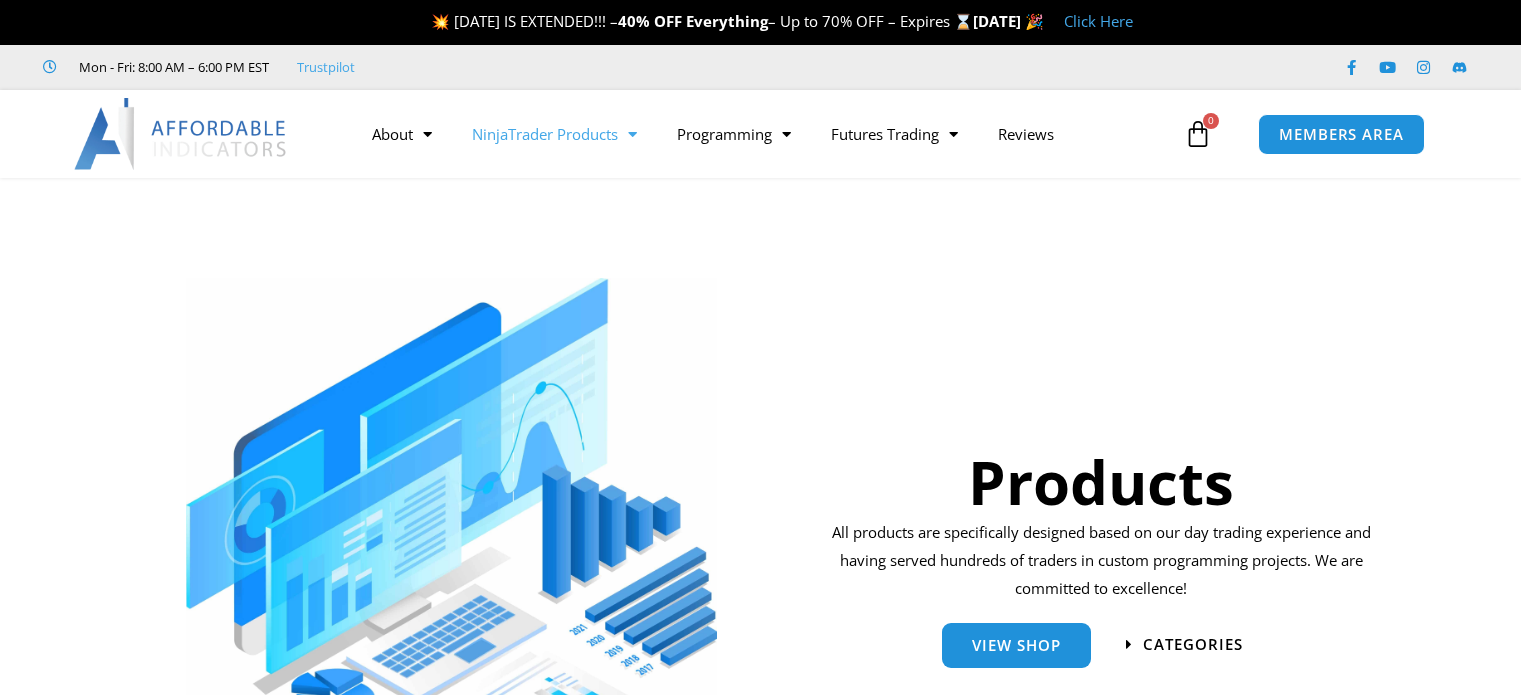 scroll, scrollTop: 0, scrollLeft: 0, axis: both 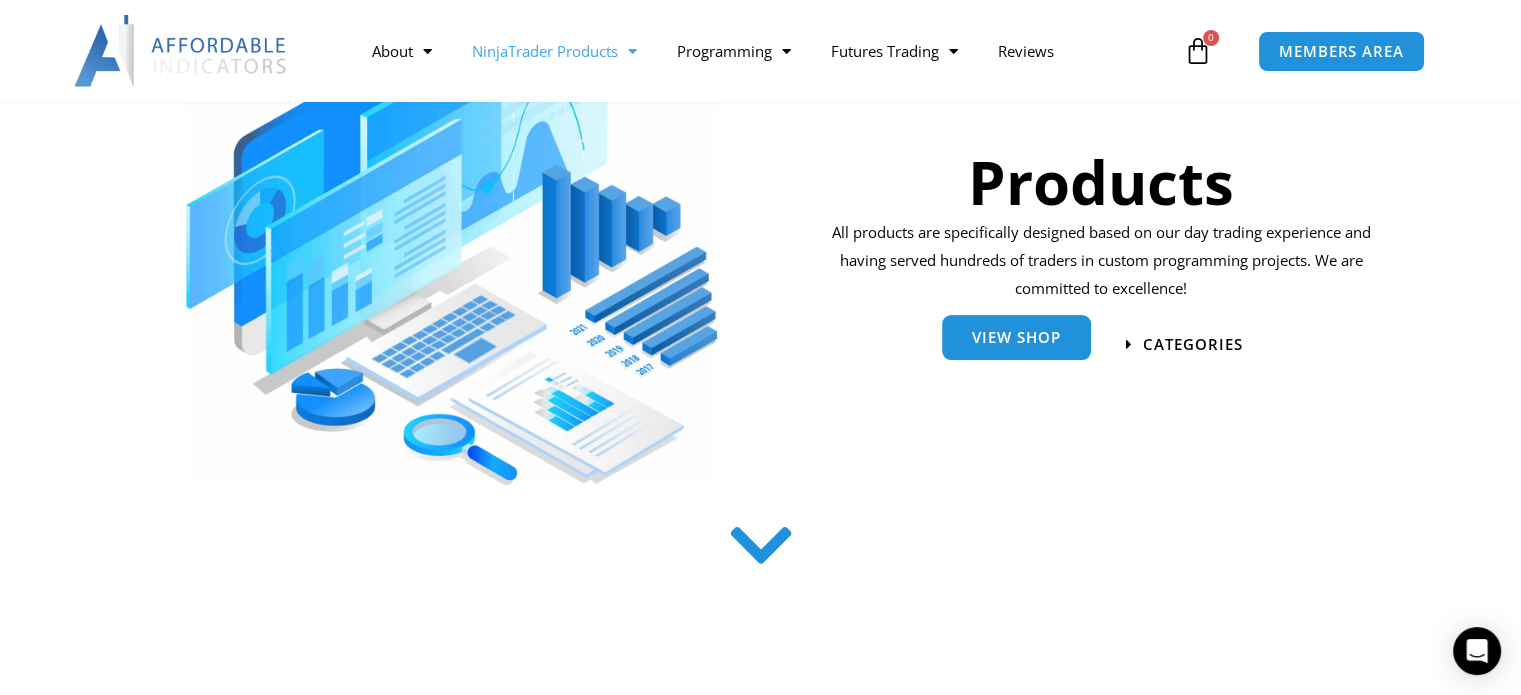 click on "View Shop" at bounding box center [1016, 337] 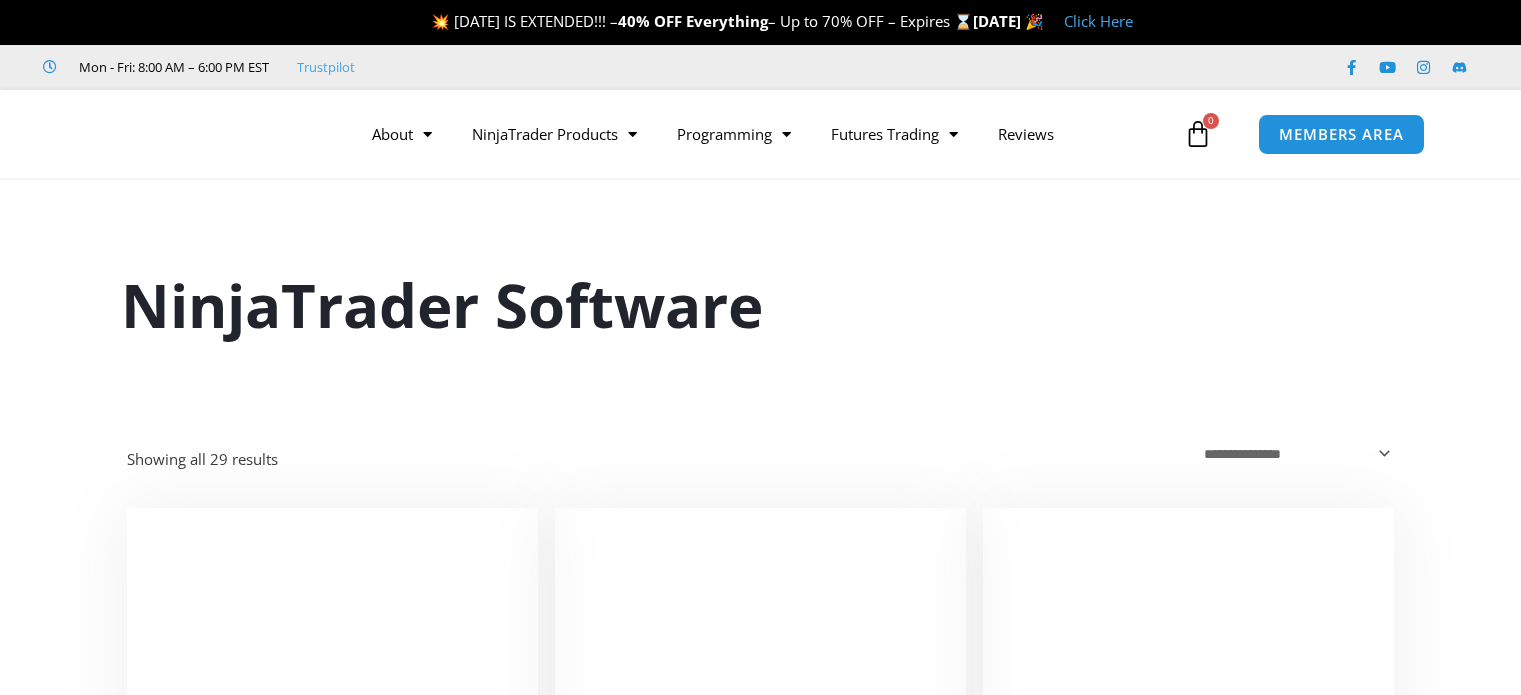 scroll, scrollTop: 0, scrollLeft: 0, axis: both 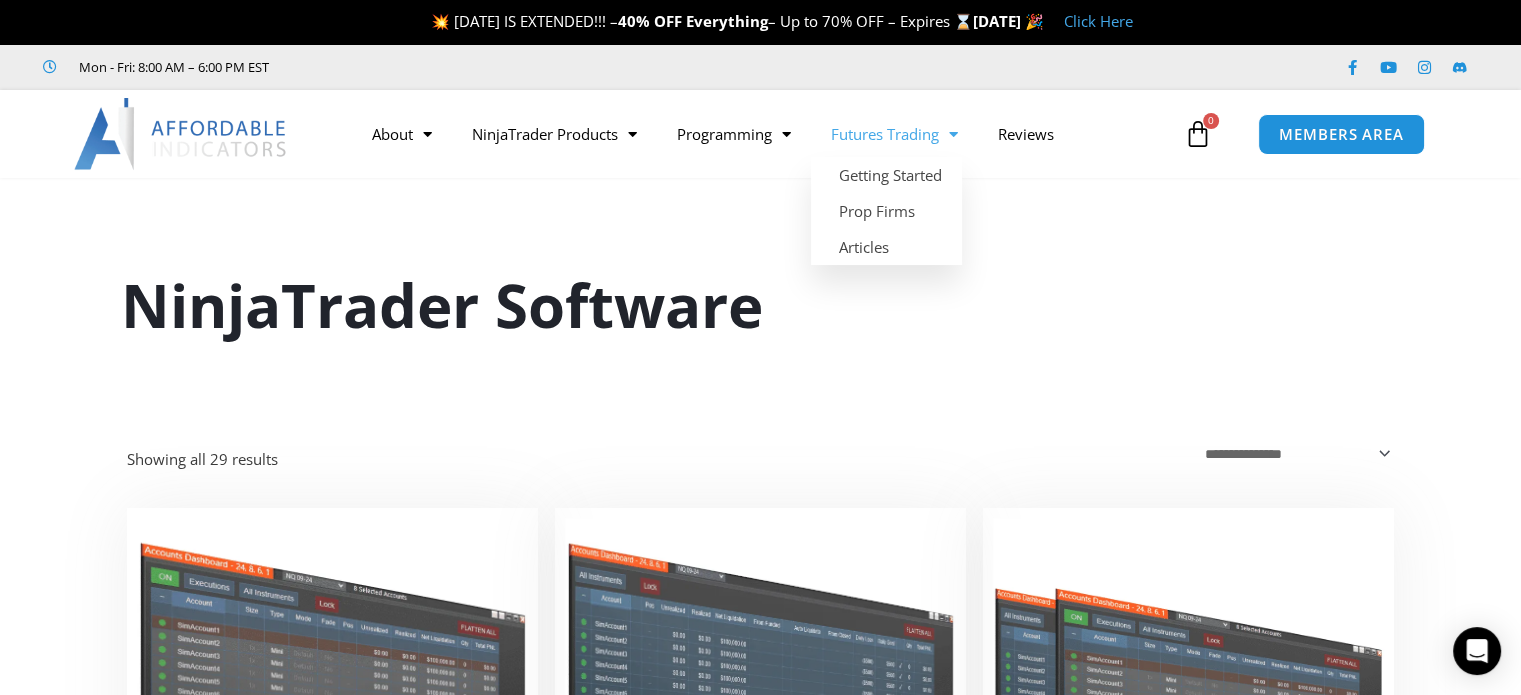 click on "Futures Trading" 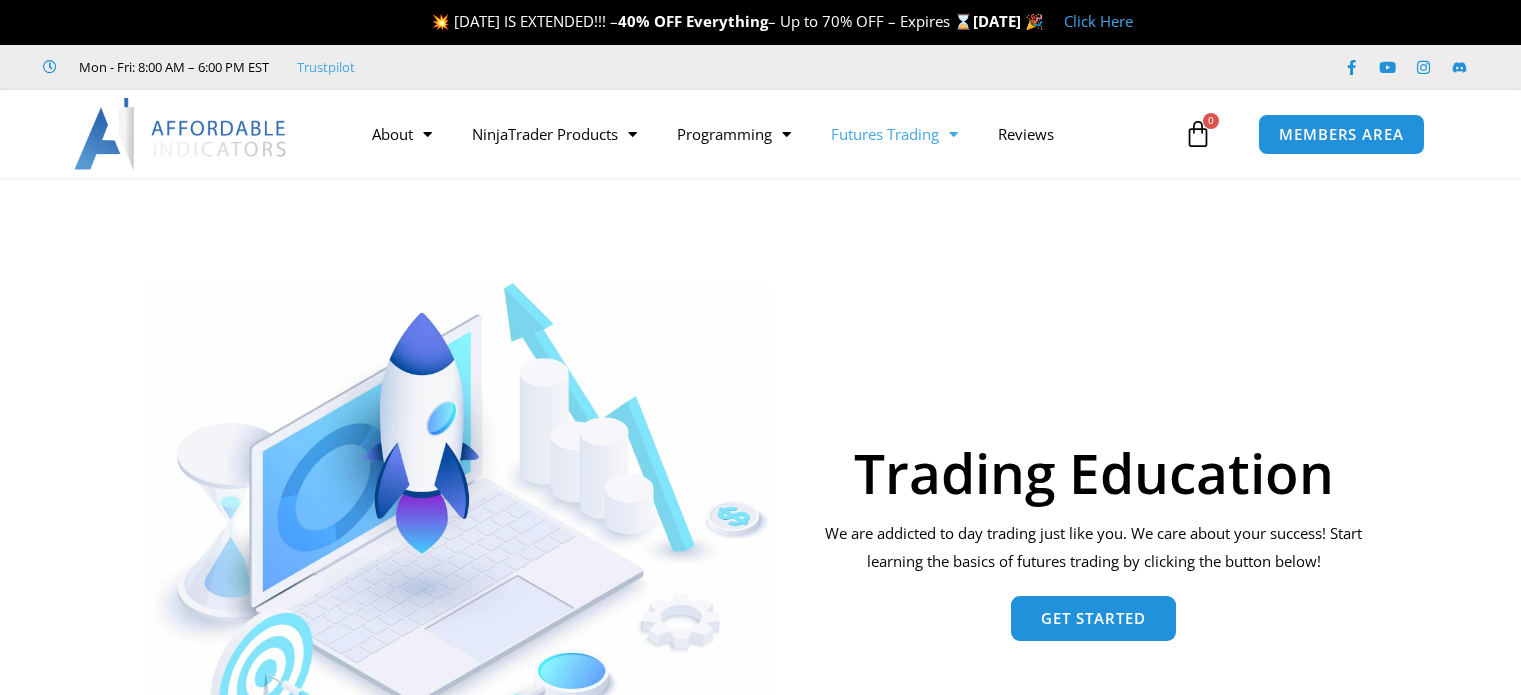 scroll, scrollTop: 0, scrollLeft: 0, axis: both 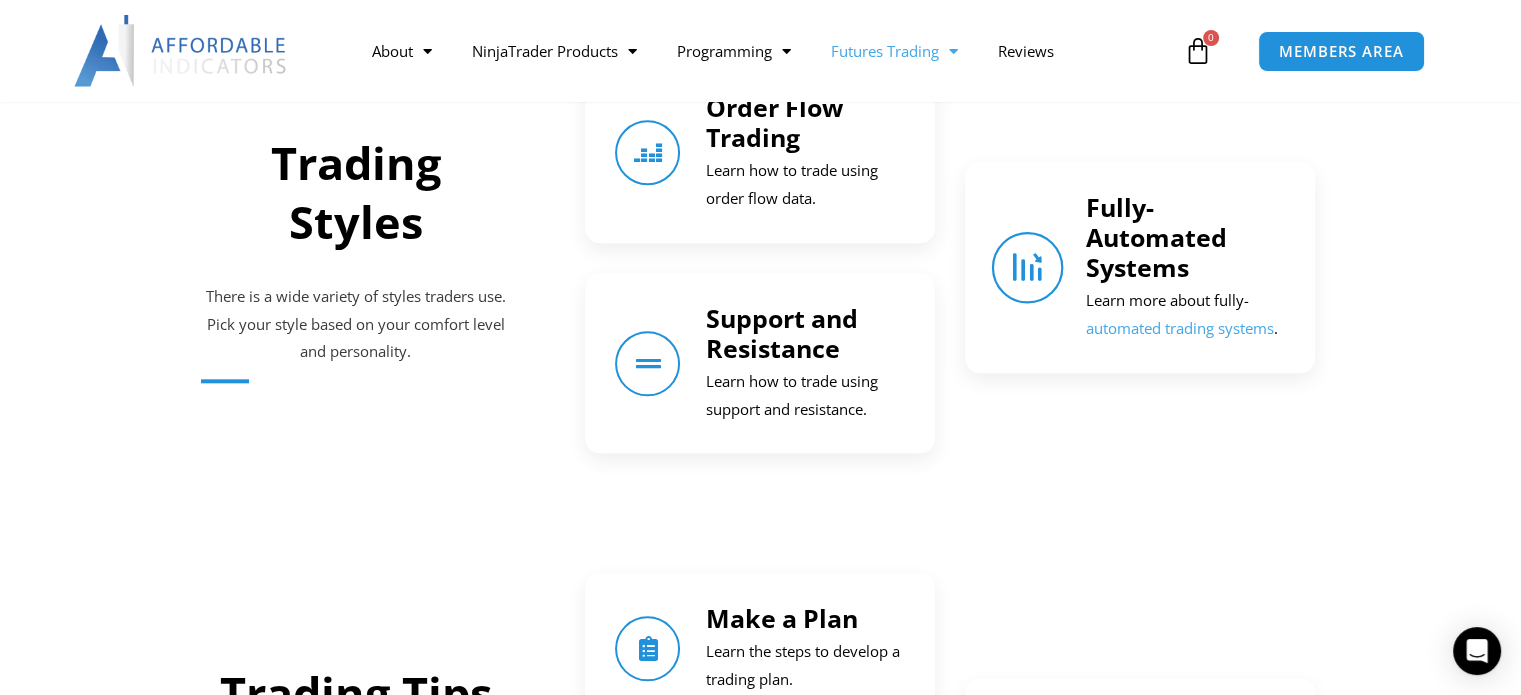 click at bounding box center (1028, 268) 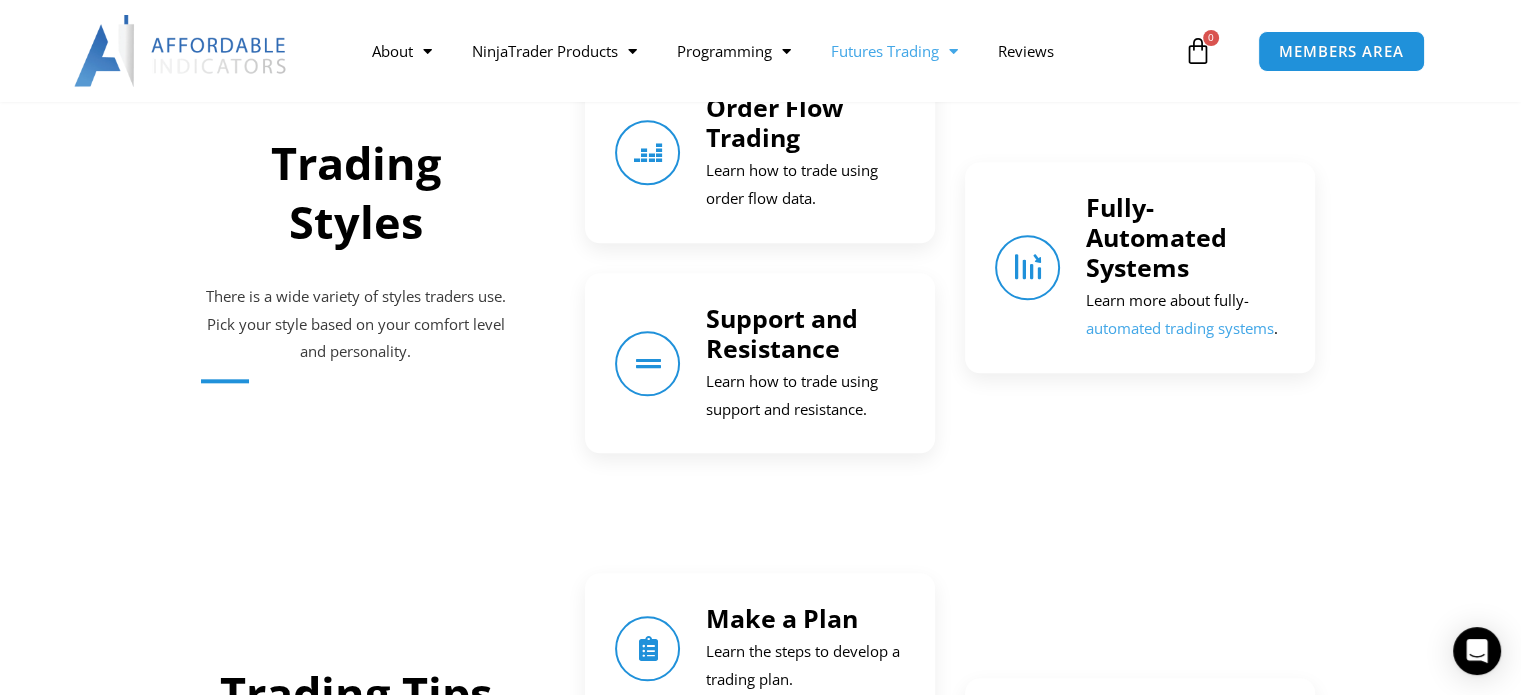 click on "Fully-Automated Systems" at bounding box center (1155, 237) 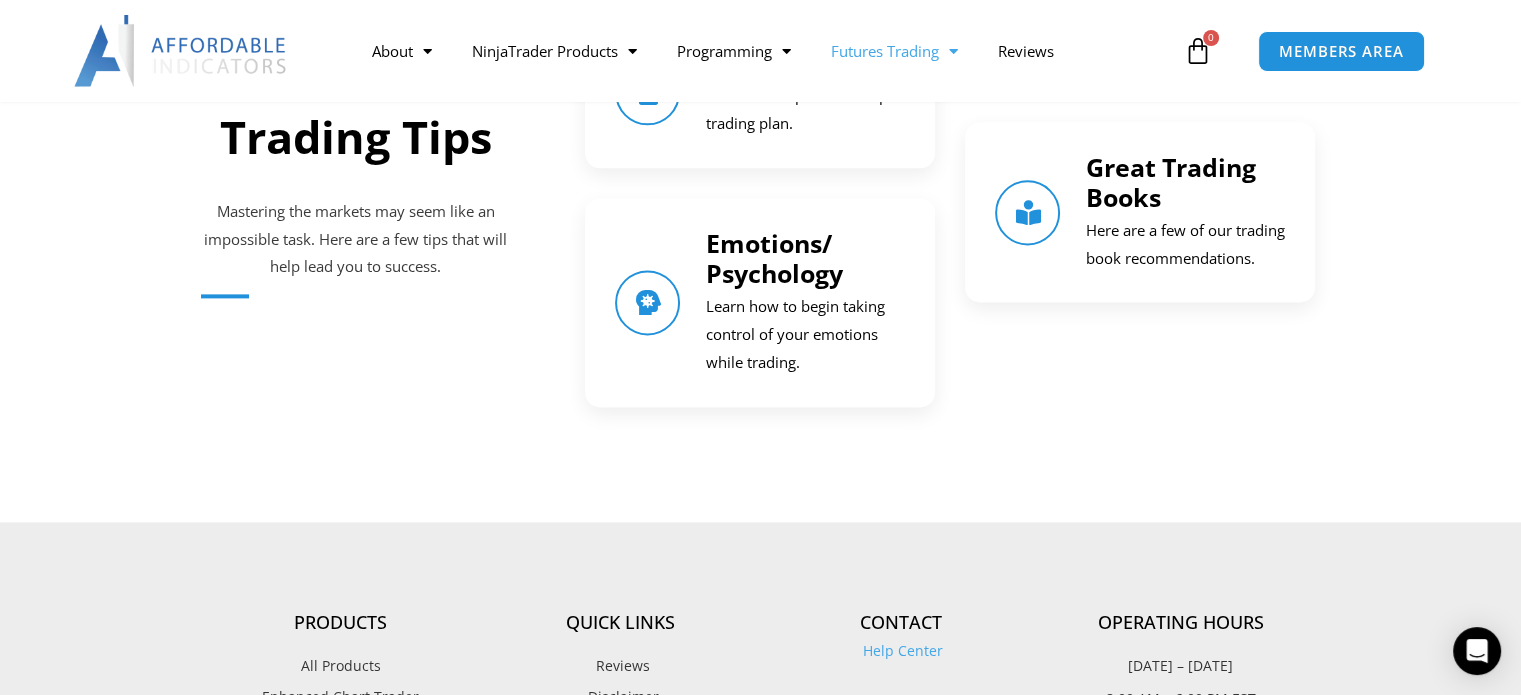 scroll, scrollTop: 2696, scrollLeft: 0, axis: vertical 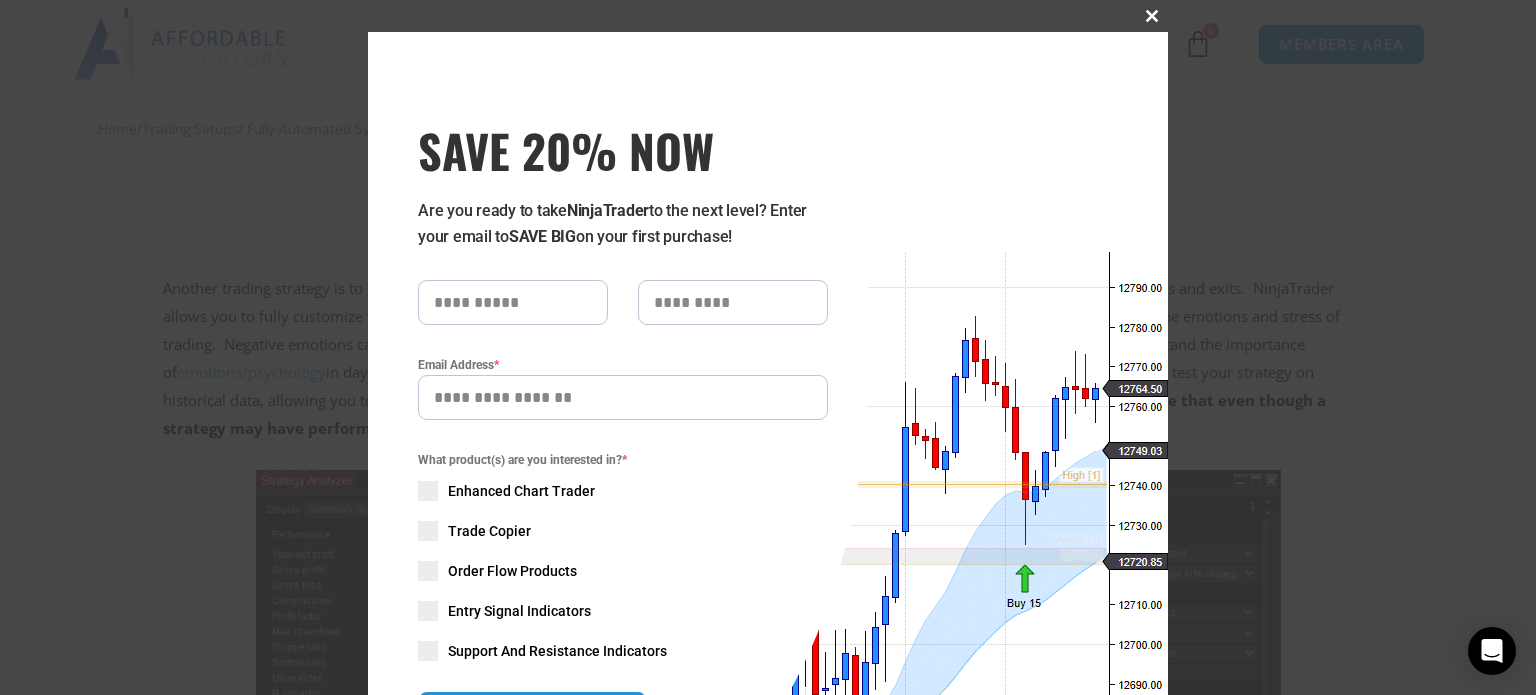 click at bounding box center (1152, 16) 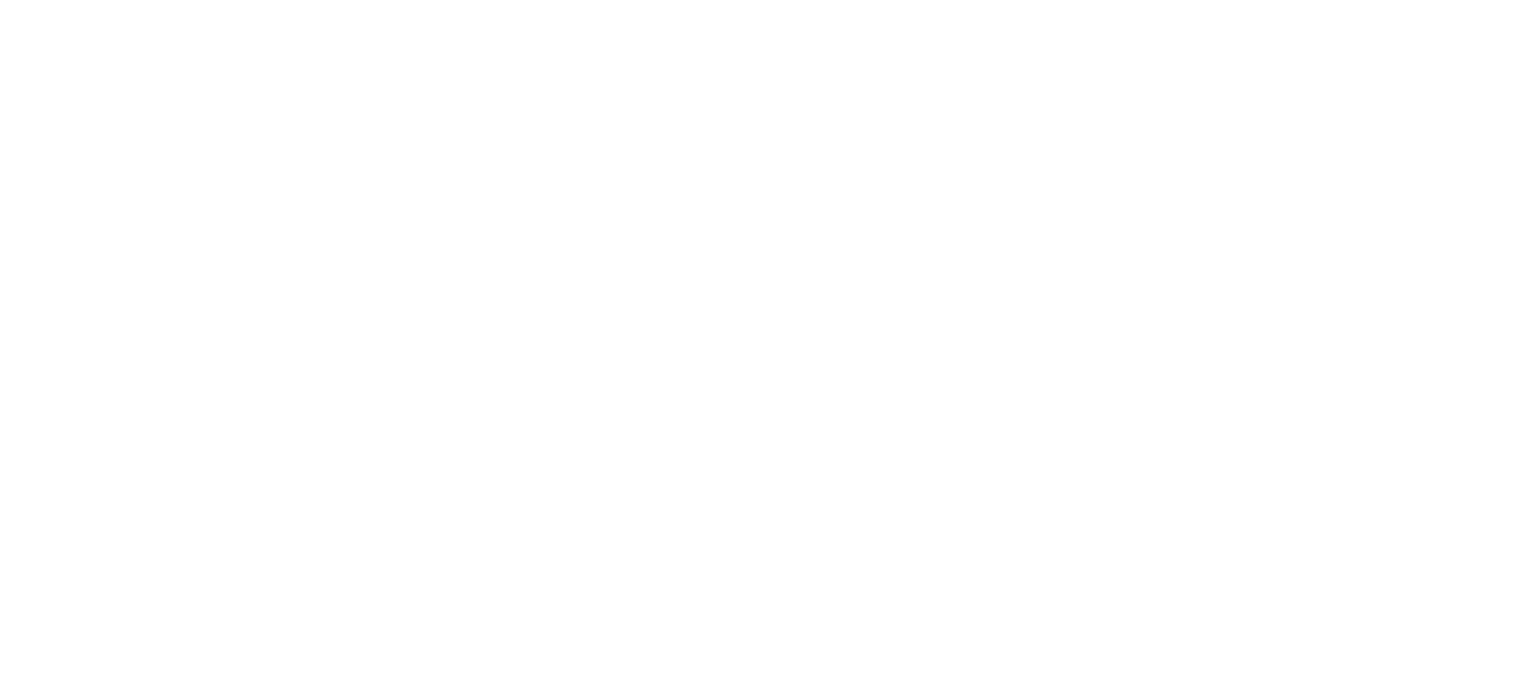 scroll, scrollTop: 149, scrollLeft: 0, axis: vertical 